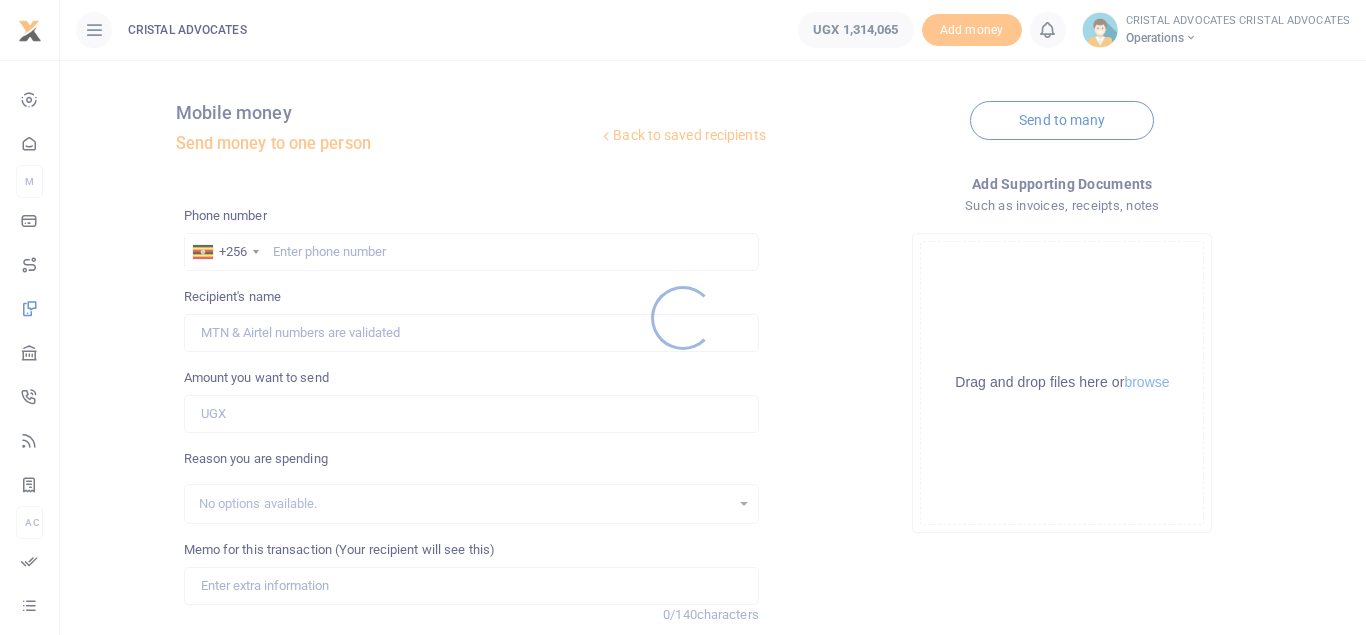 scroll, scrollTop: 0, scrollLeft: 0, axis: both 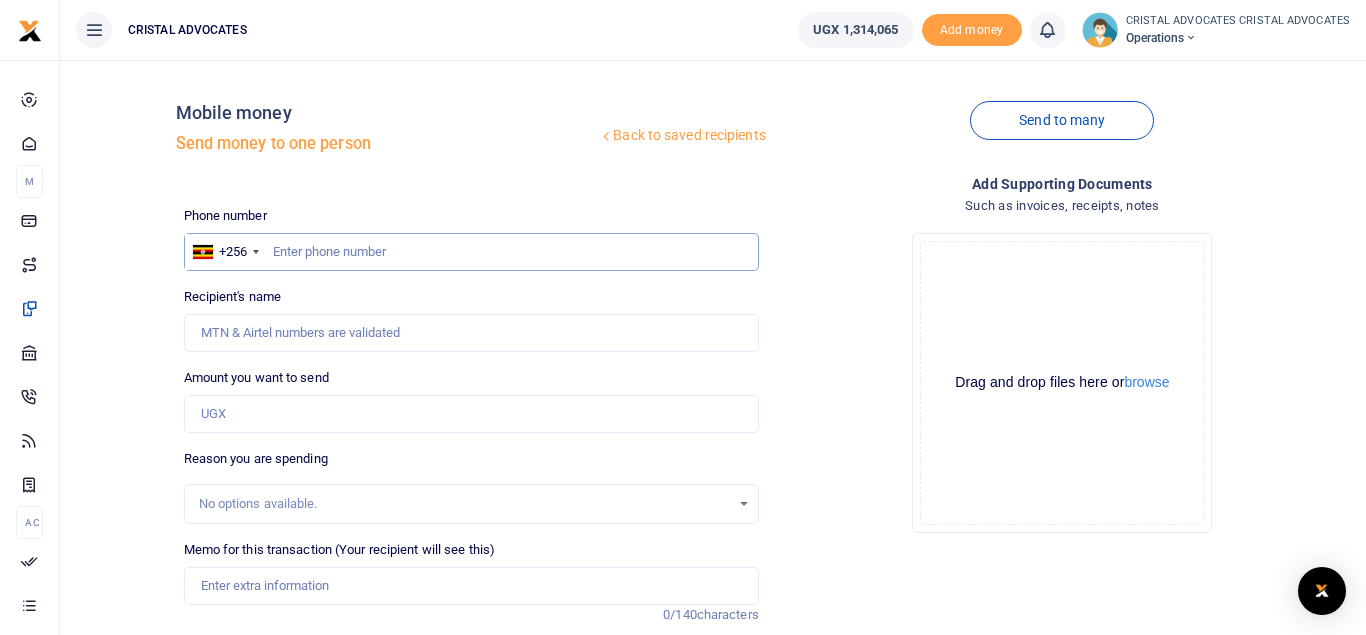 click at bounding box center (471, 252) 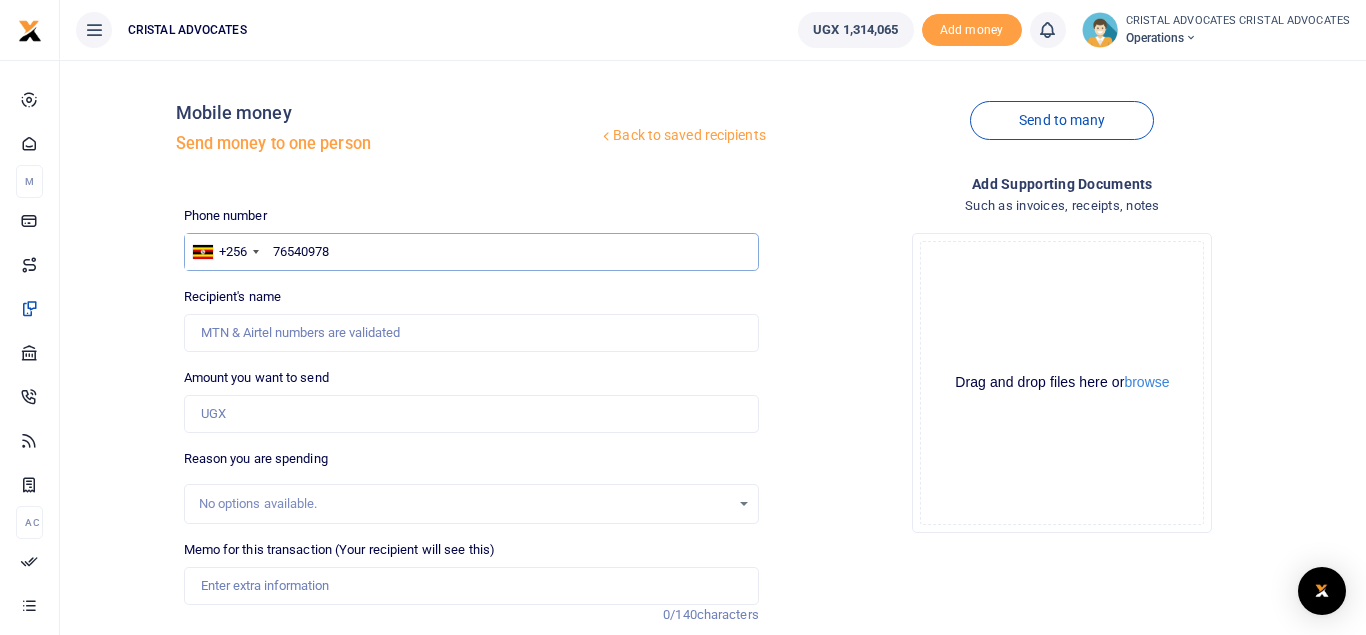 type on "765409786" 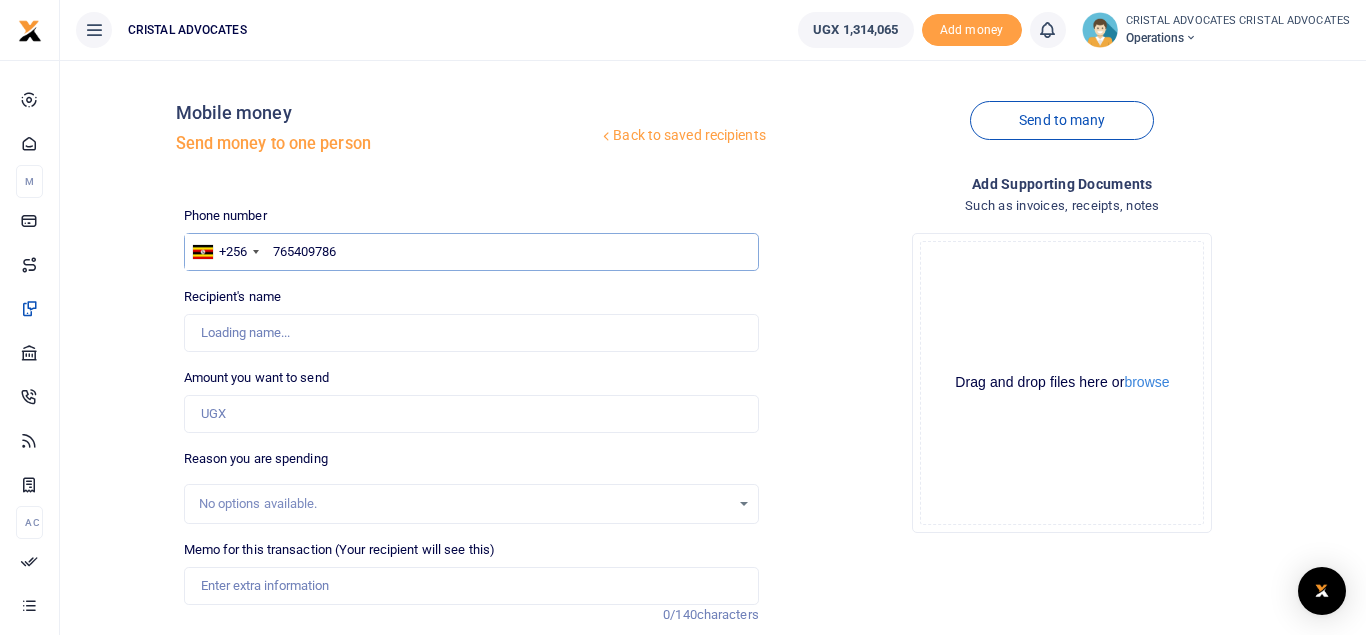 type on "[PERSON_NAME]" 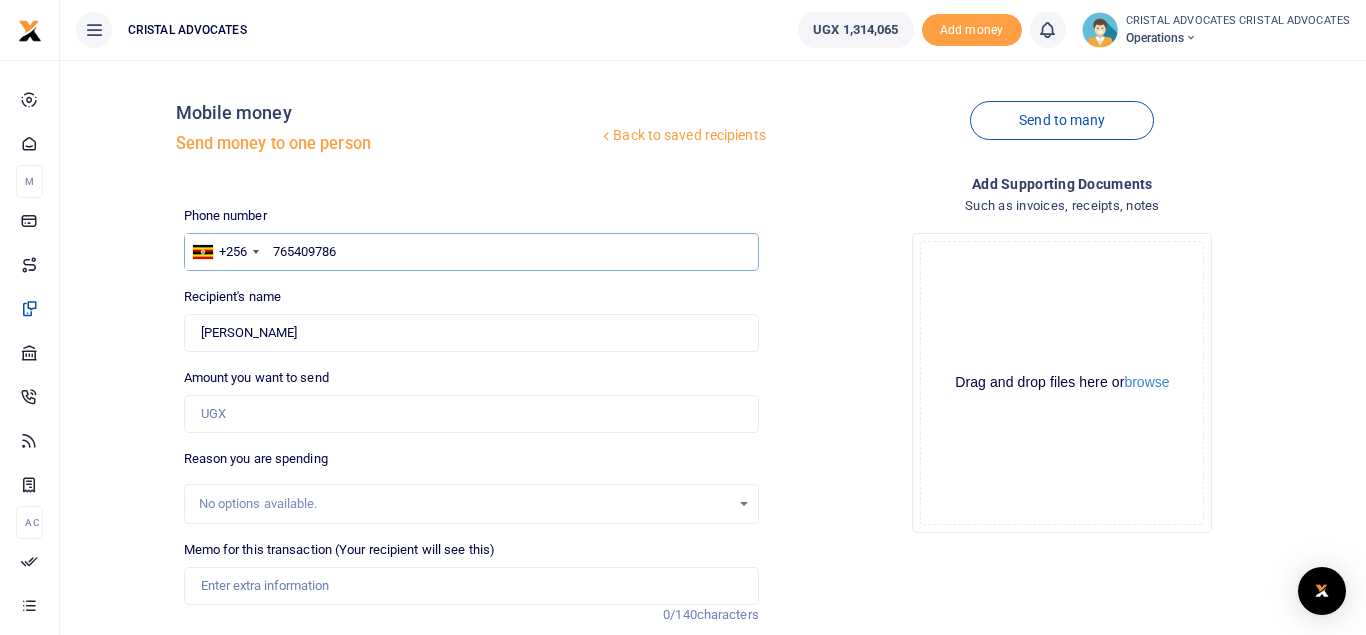 type on "765409786" 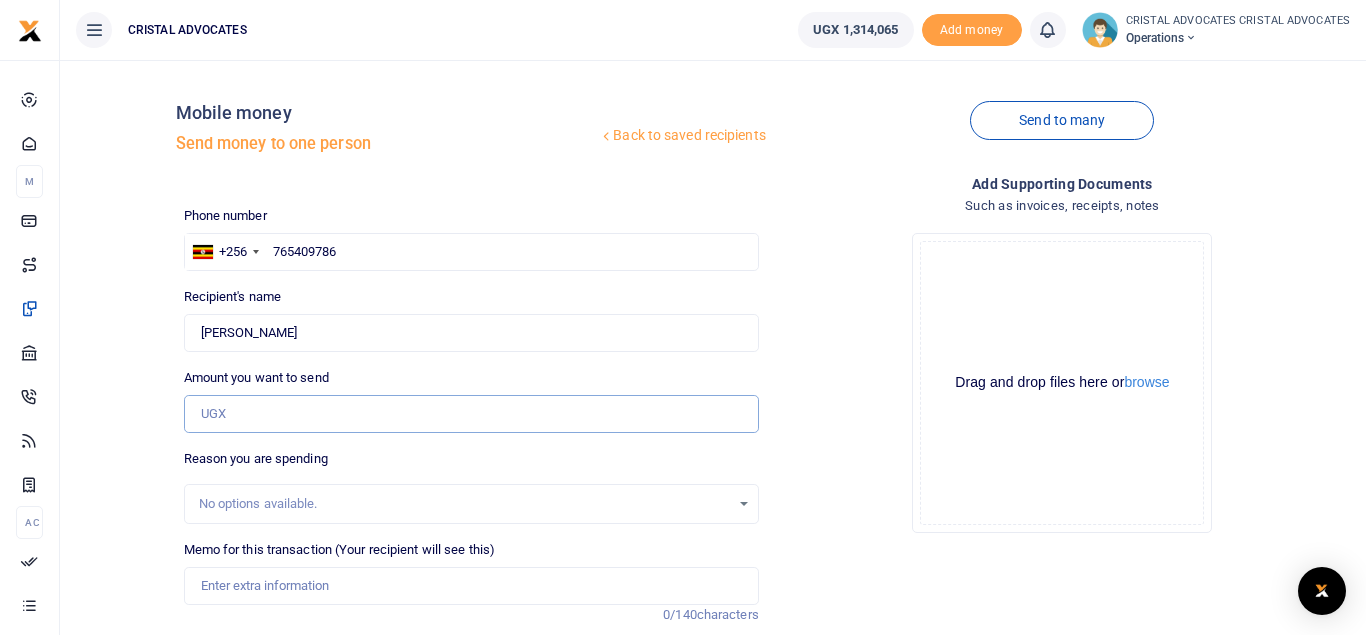 click on "Amount you want to send" at bounding box center (471, 414) 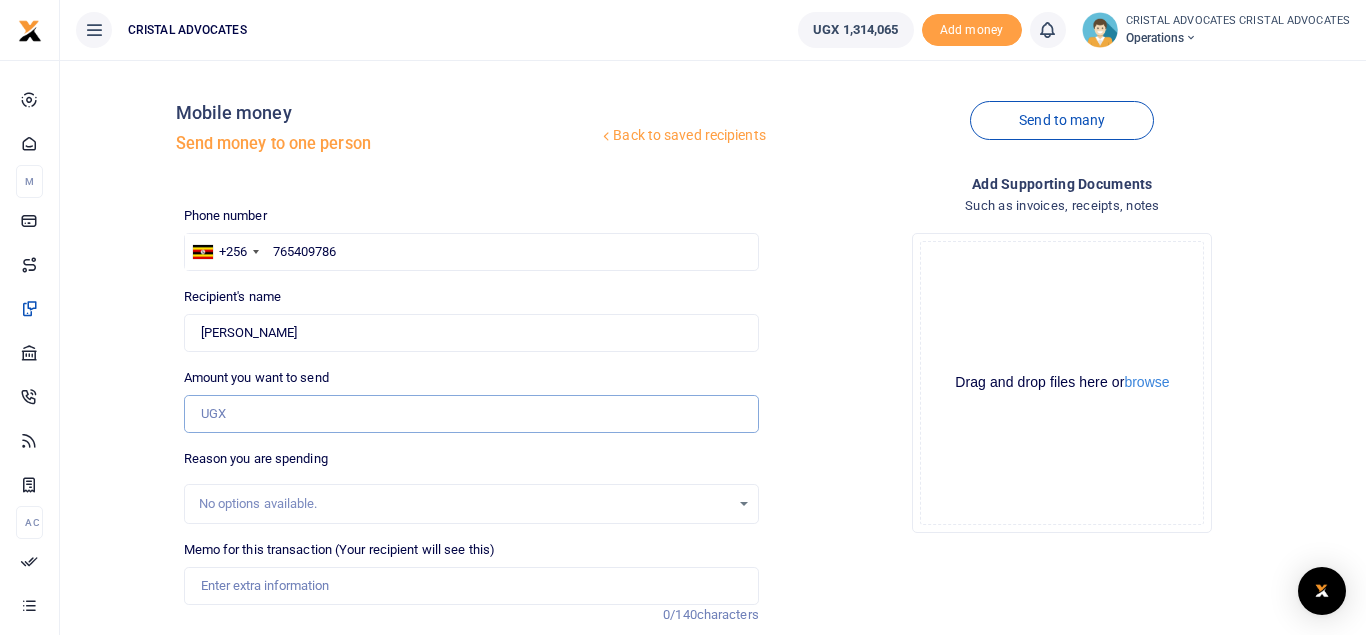 click on "Amount you want to send" at bounding box center (471, 414) 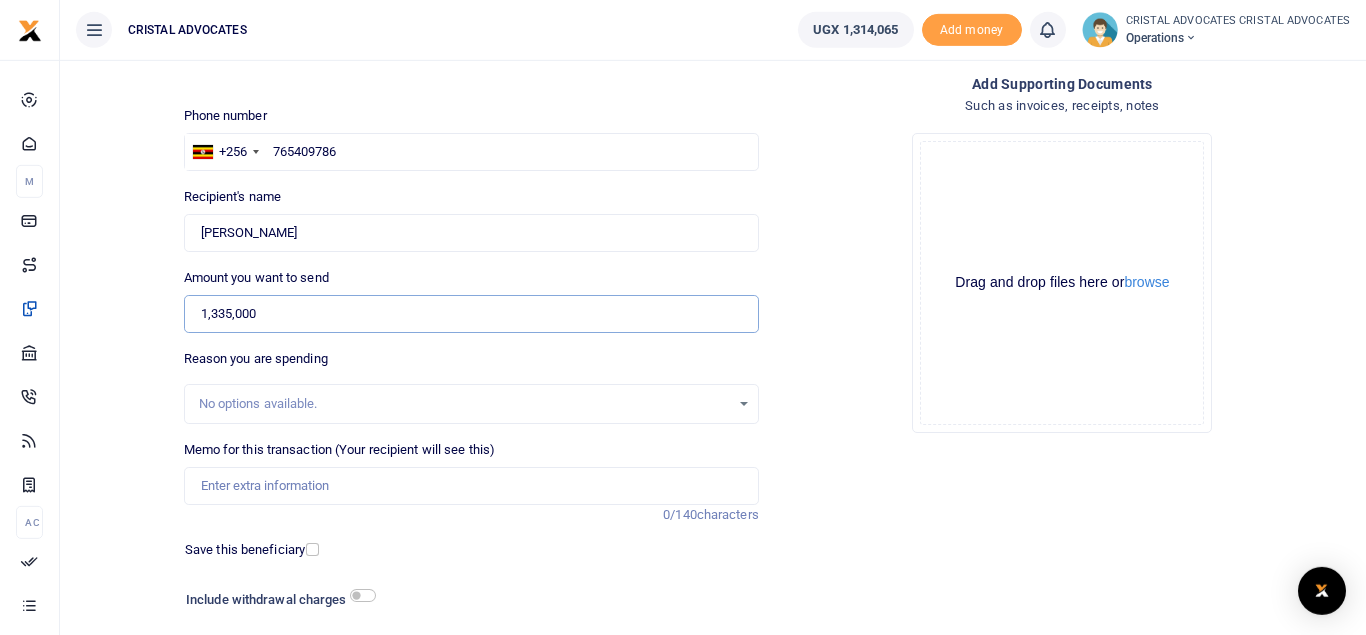 scroll, scrollTop: 101, scrollLeft: 0, axis: vertical 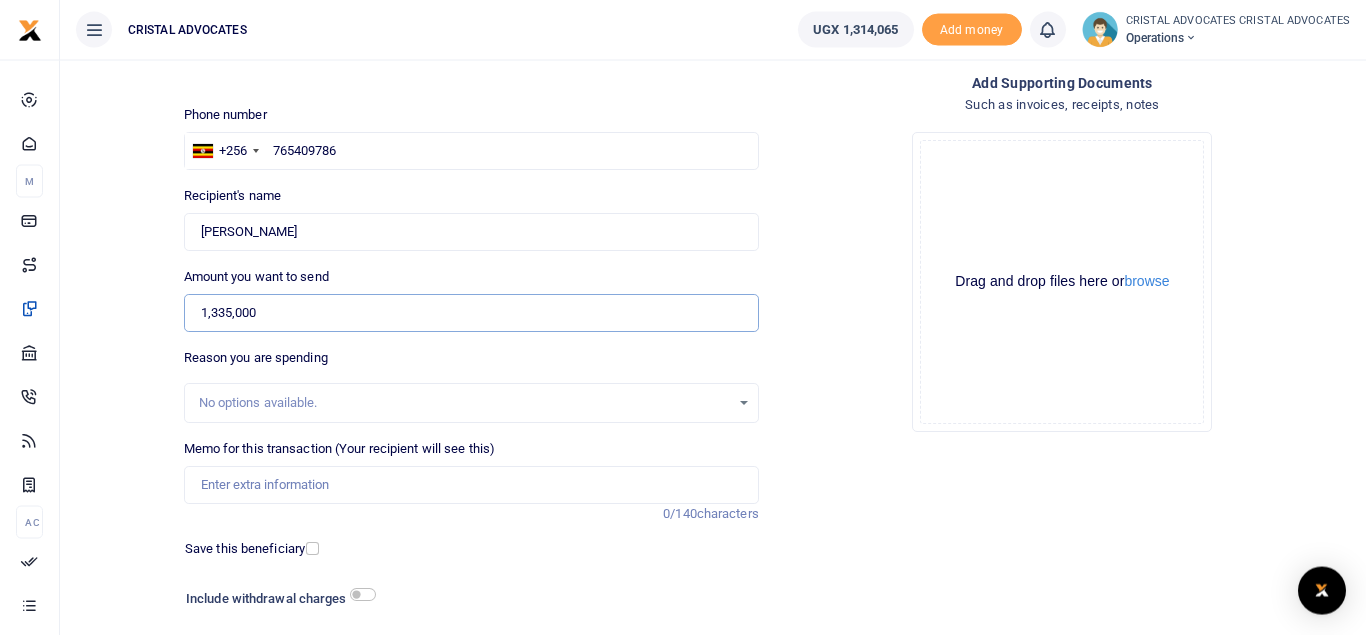 type on "1,335,000" 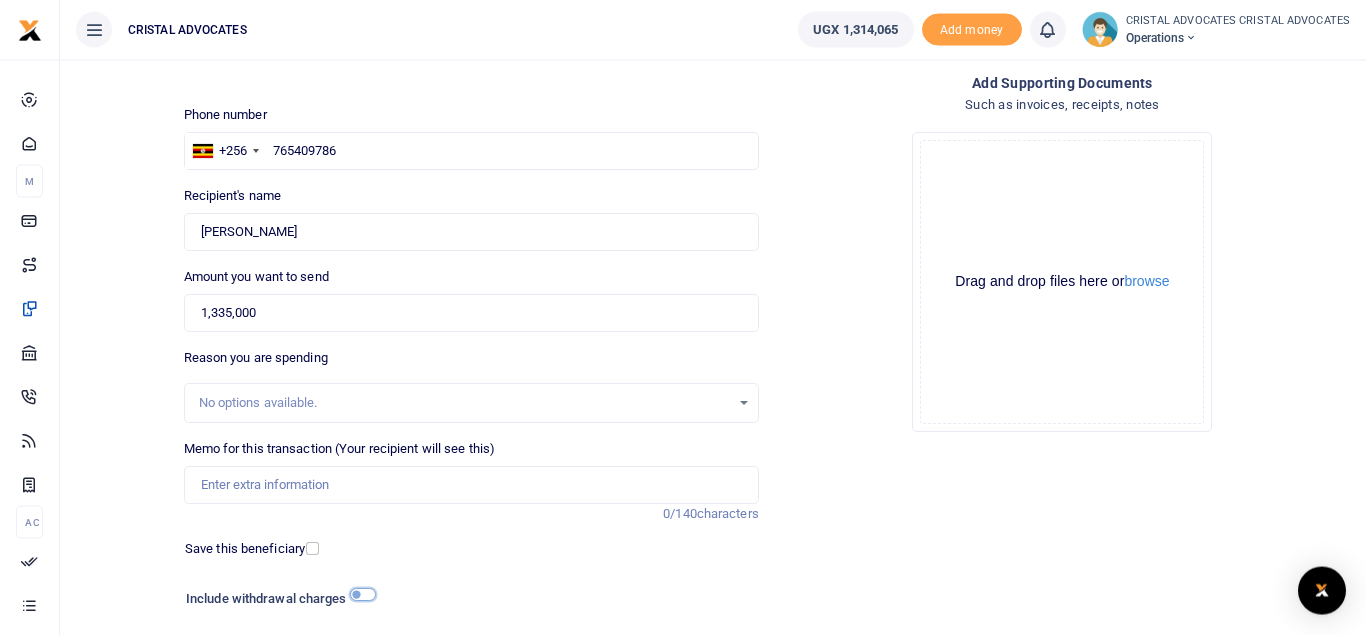 click at bounding box center (363, 594) 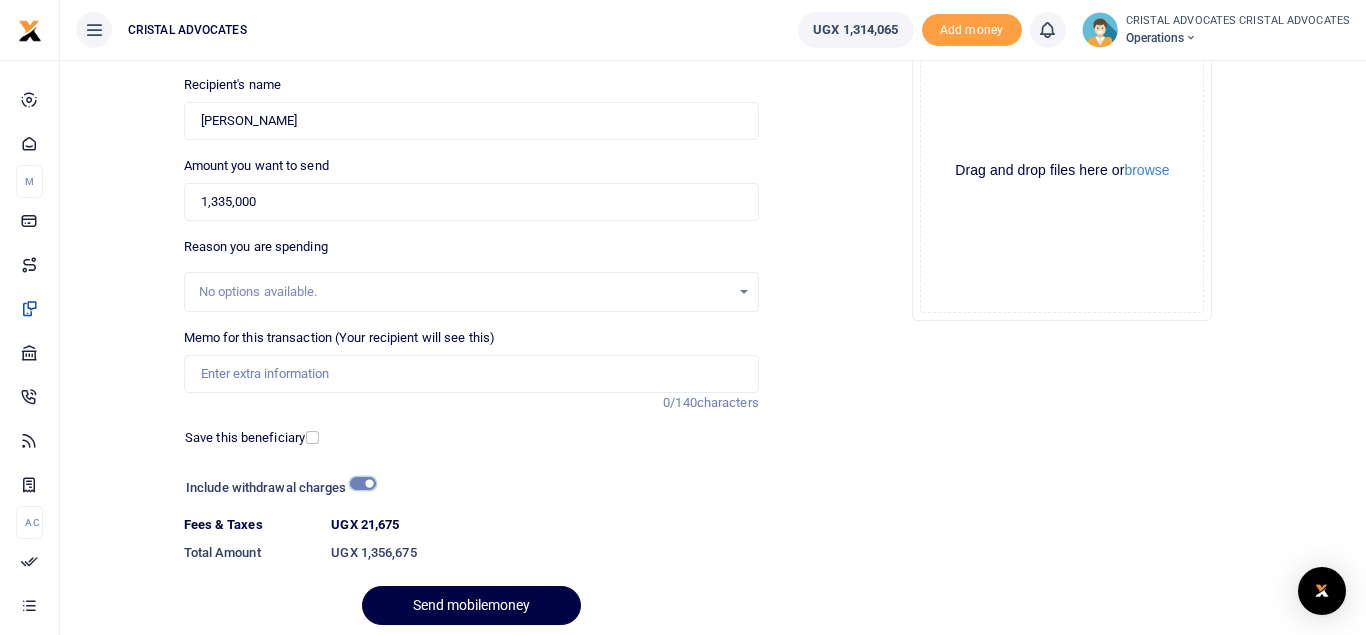 scroll, scrollTop: 213, scrollLeft: 0, axis: vertical 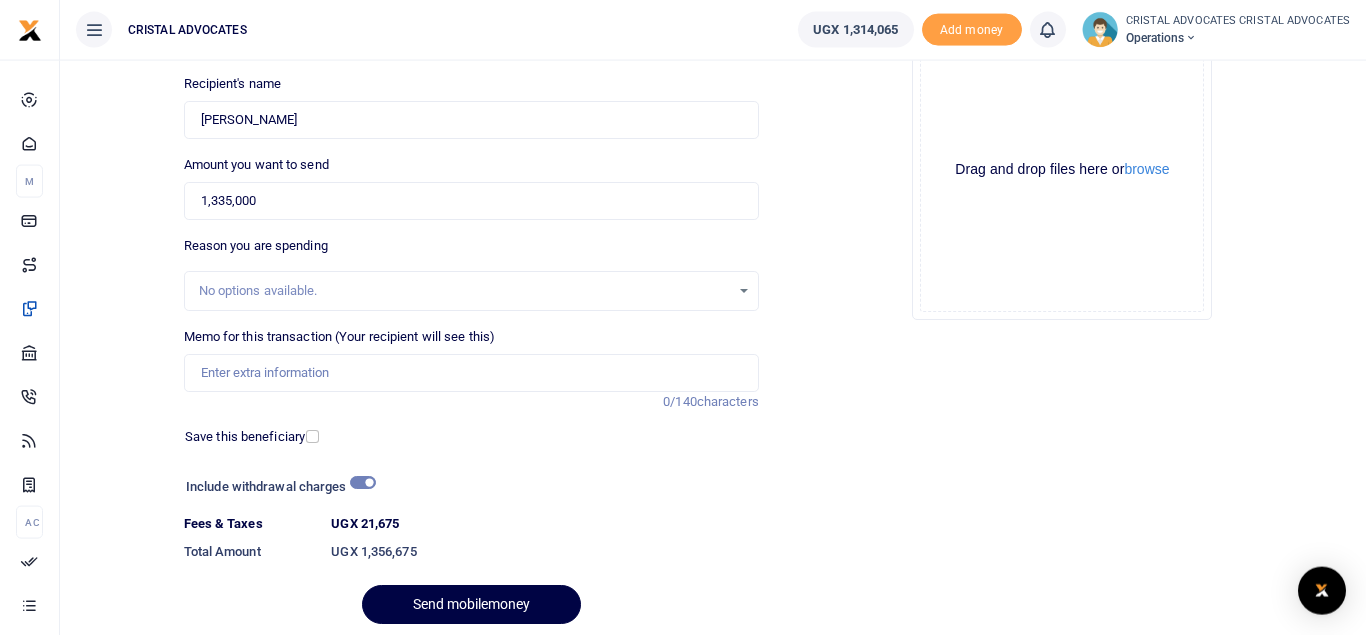 click on "Drop your files here Drag and drop files here or  browse Powered by  Uppy" at bounding box center (1062, 170) 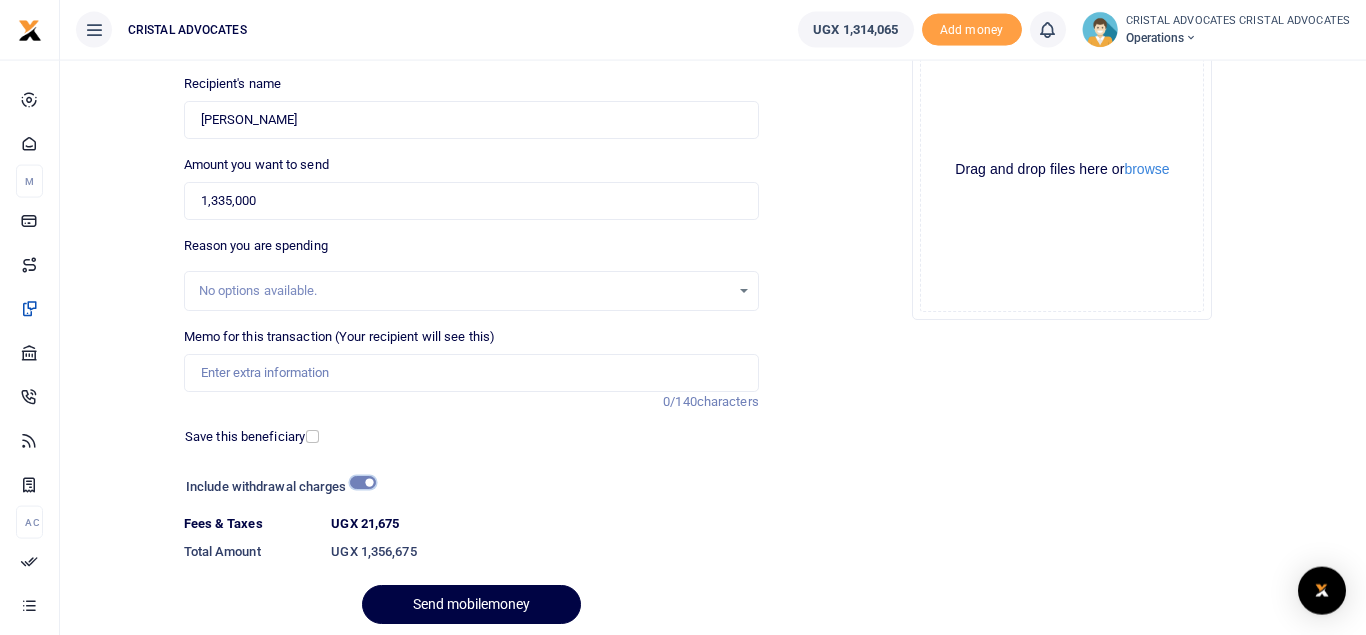 click at bounding box center [363, 482] 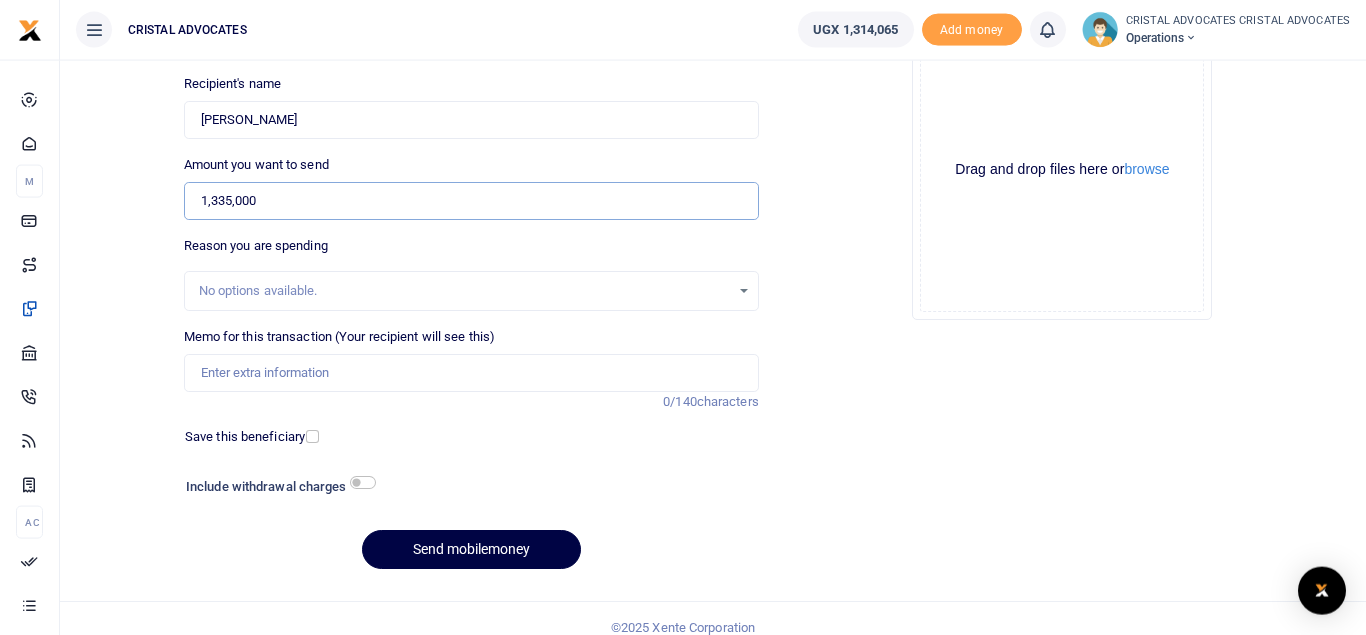 click on "1,335,000" at bounding box center (471, 201) 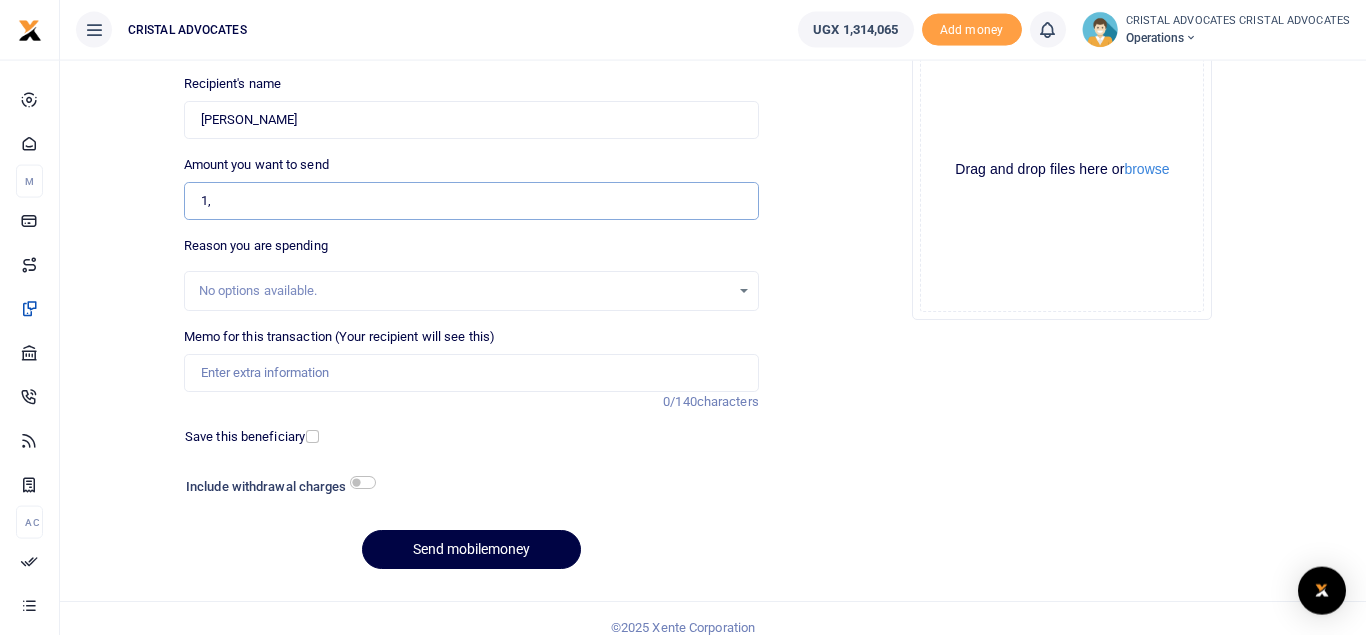 type on "1" 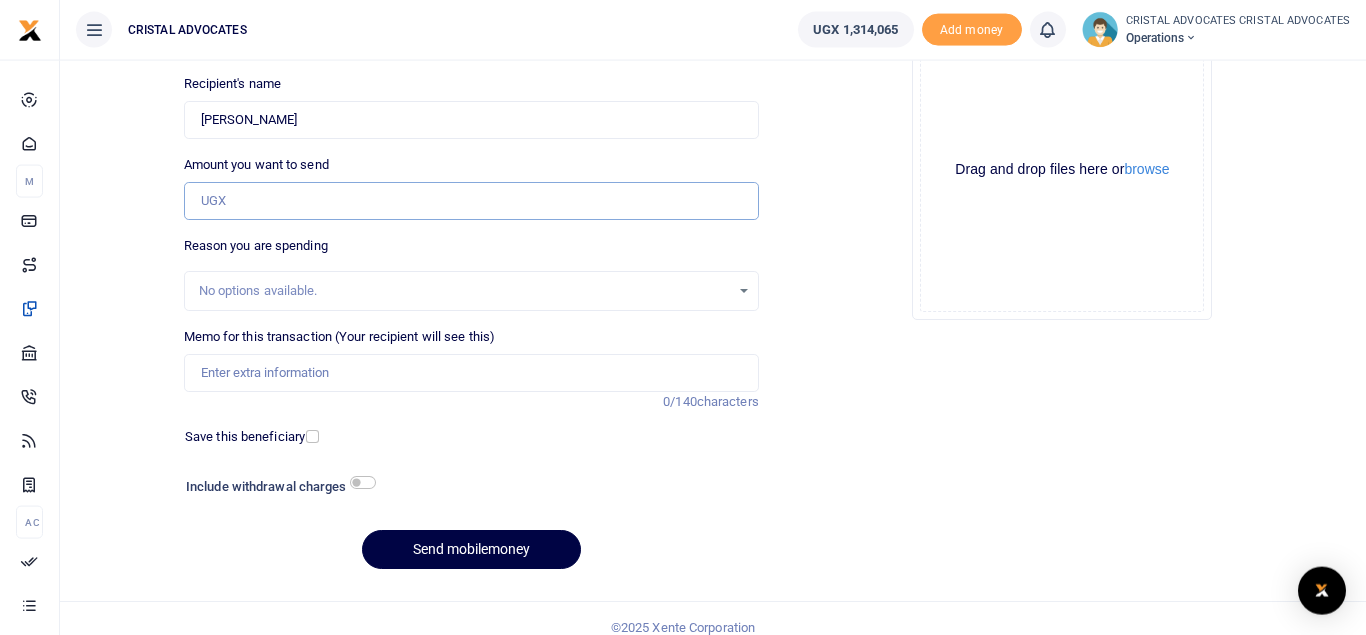 type on "0" 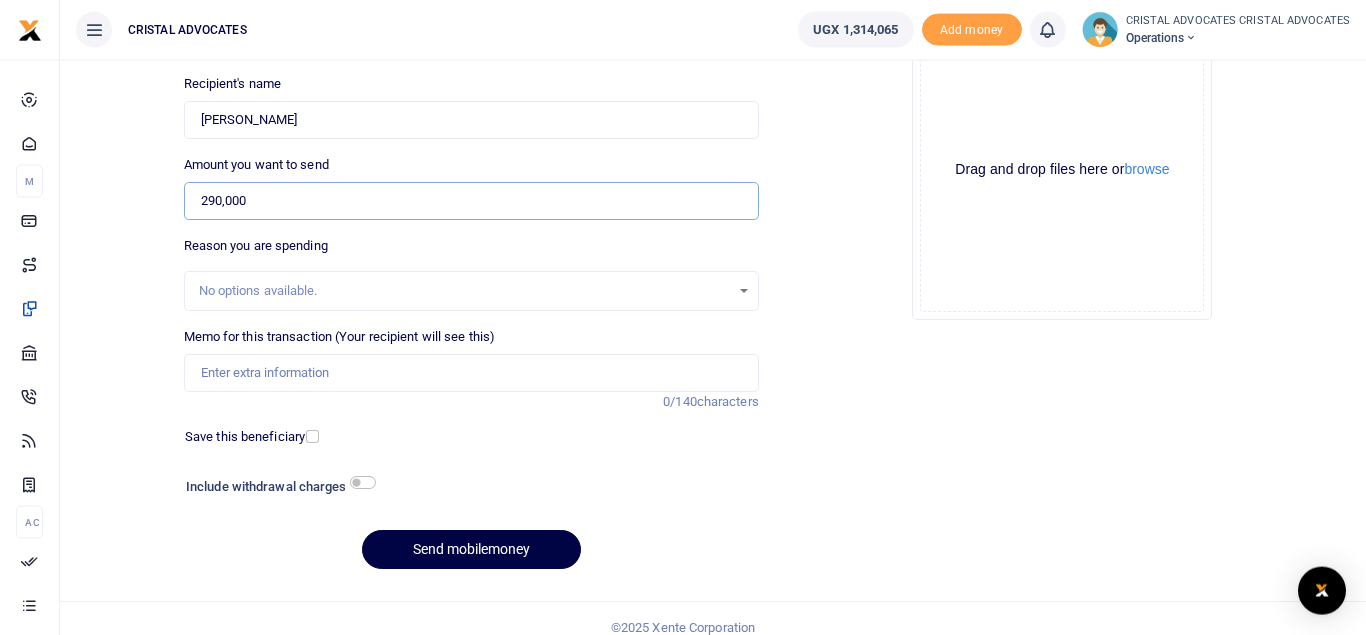 type on "290,000" 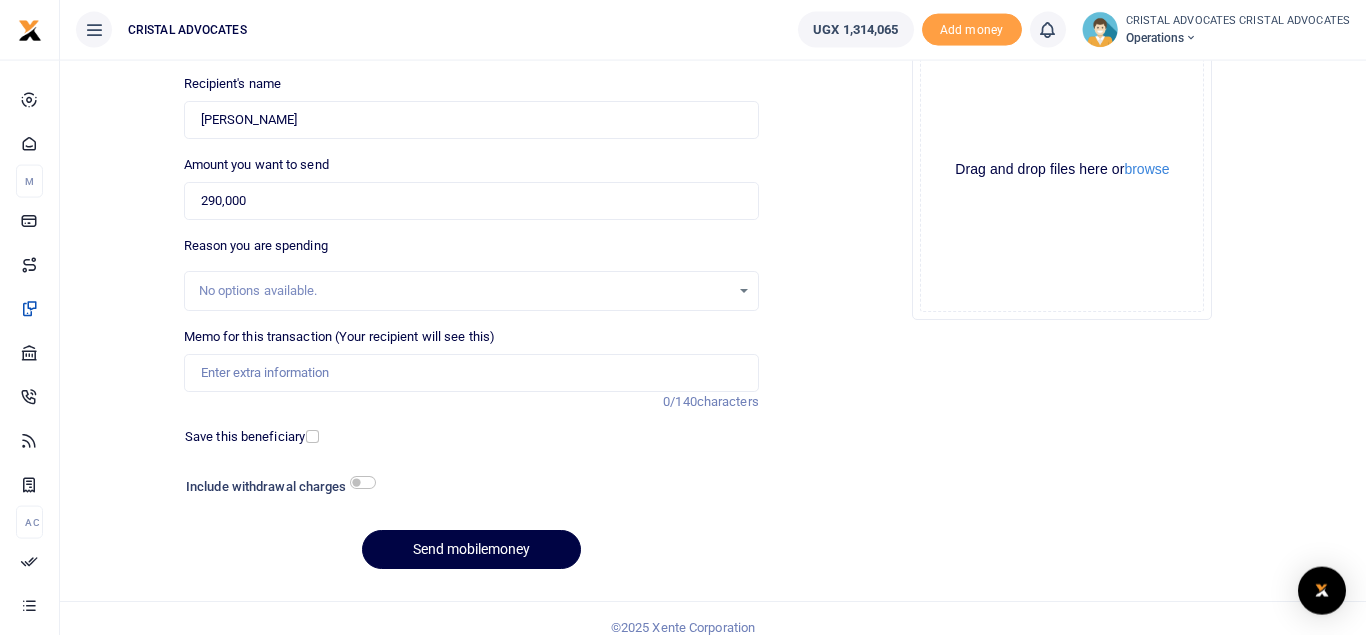click at bounding box center [545, 489] 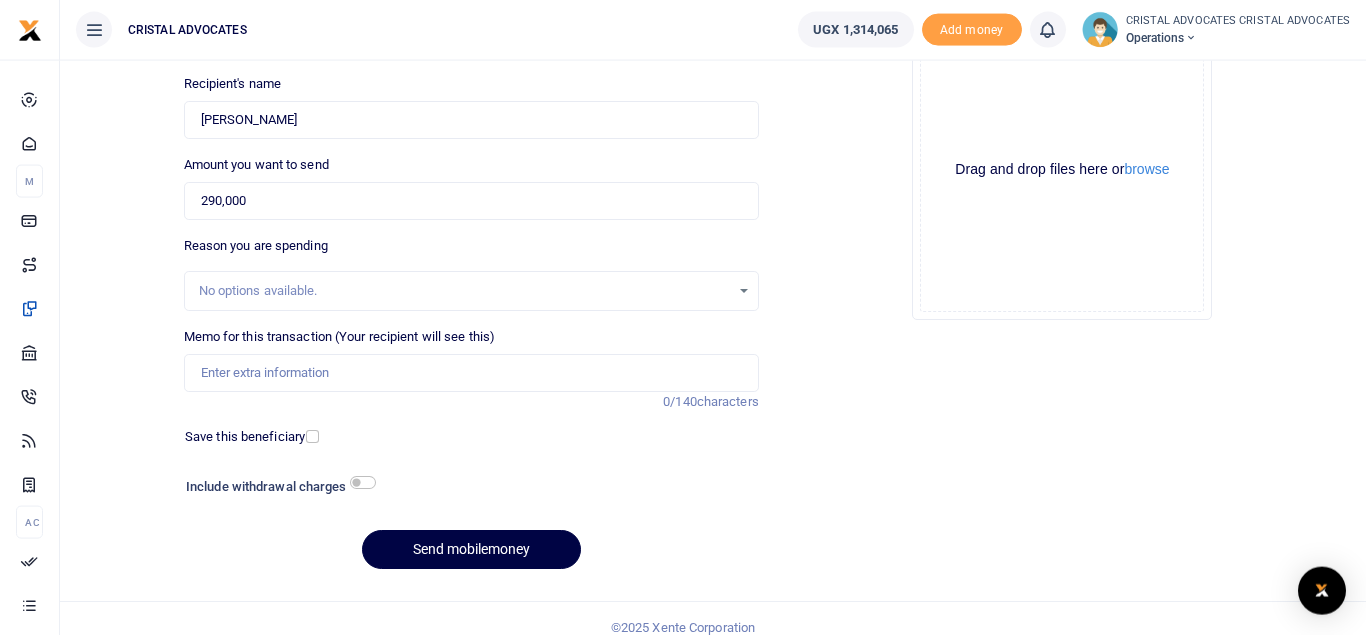 click at bounding box center (545, 489) 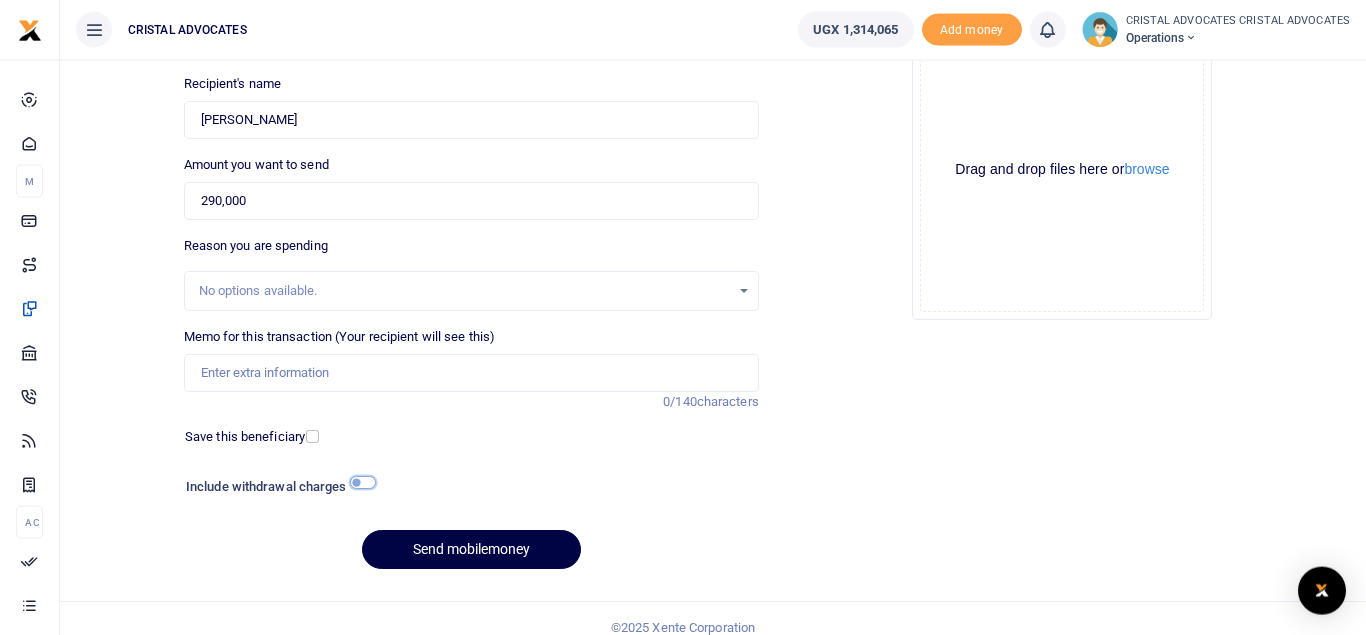click at bounding box center (363, 482) 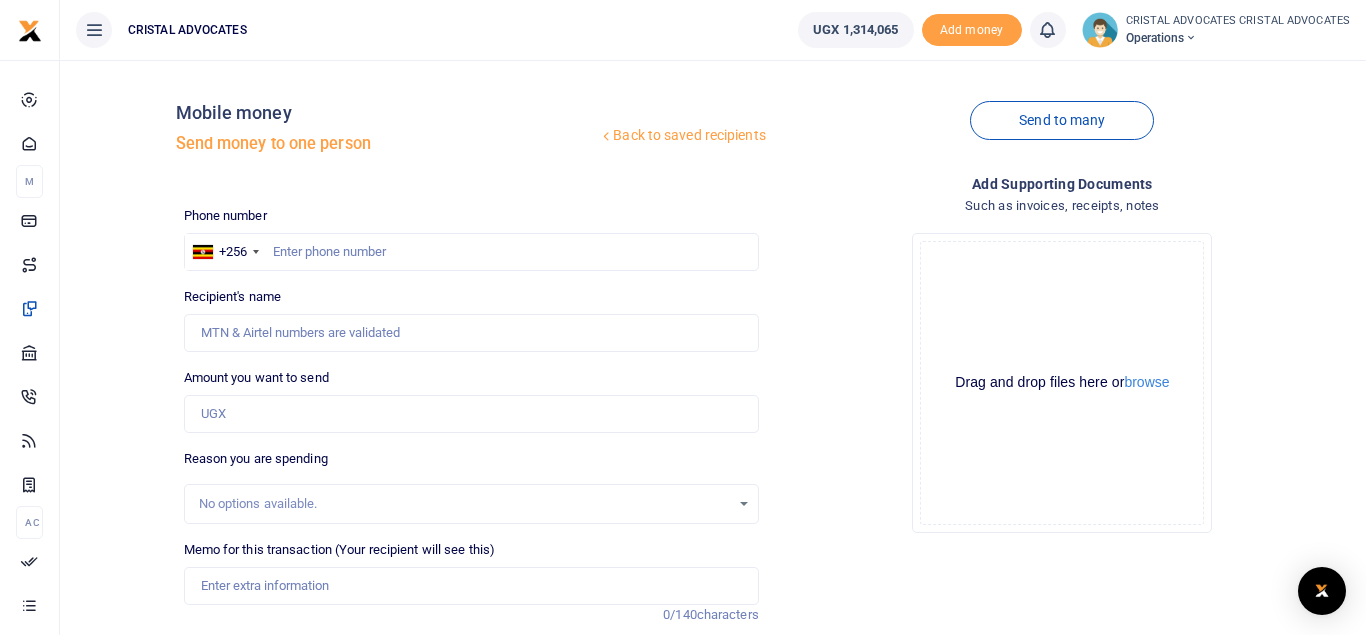 scroll, scrollTop: 0, scrollLeft: 0, axis: both 